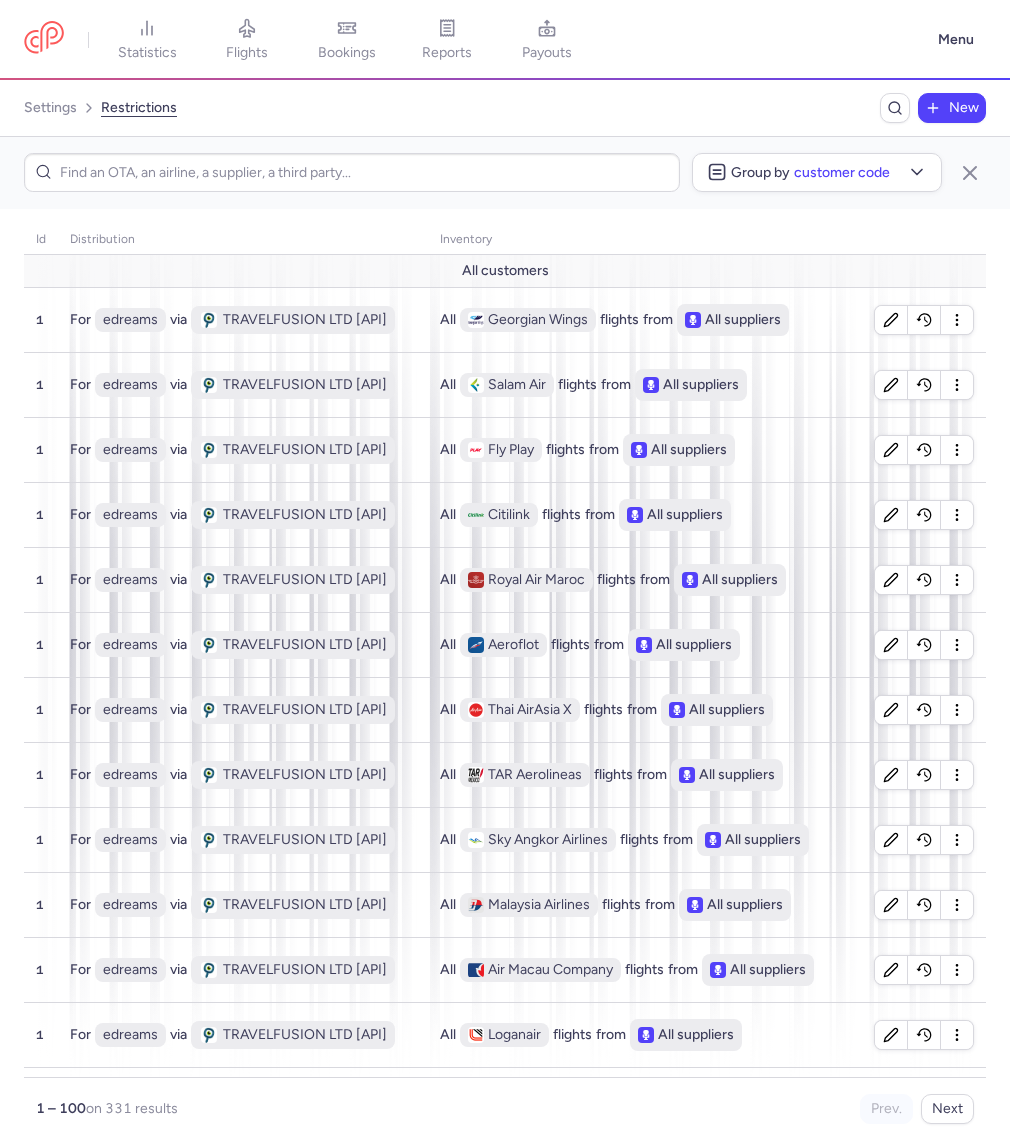 scroll, scrollTop: 0, scrollLeft: 0, axis: both 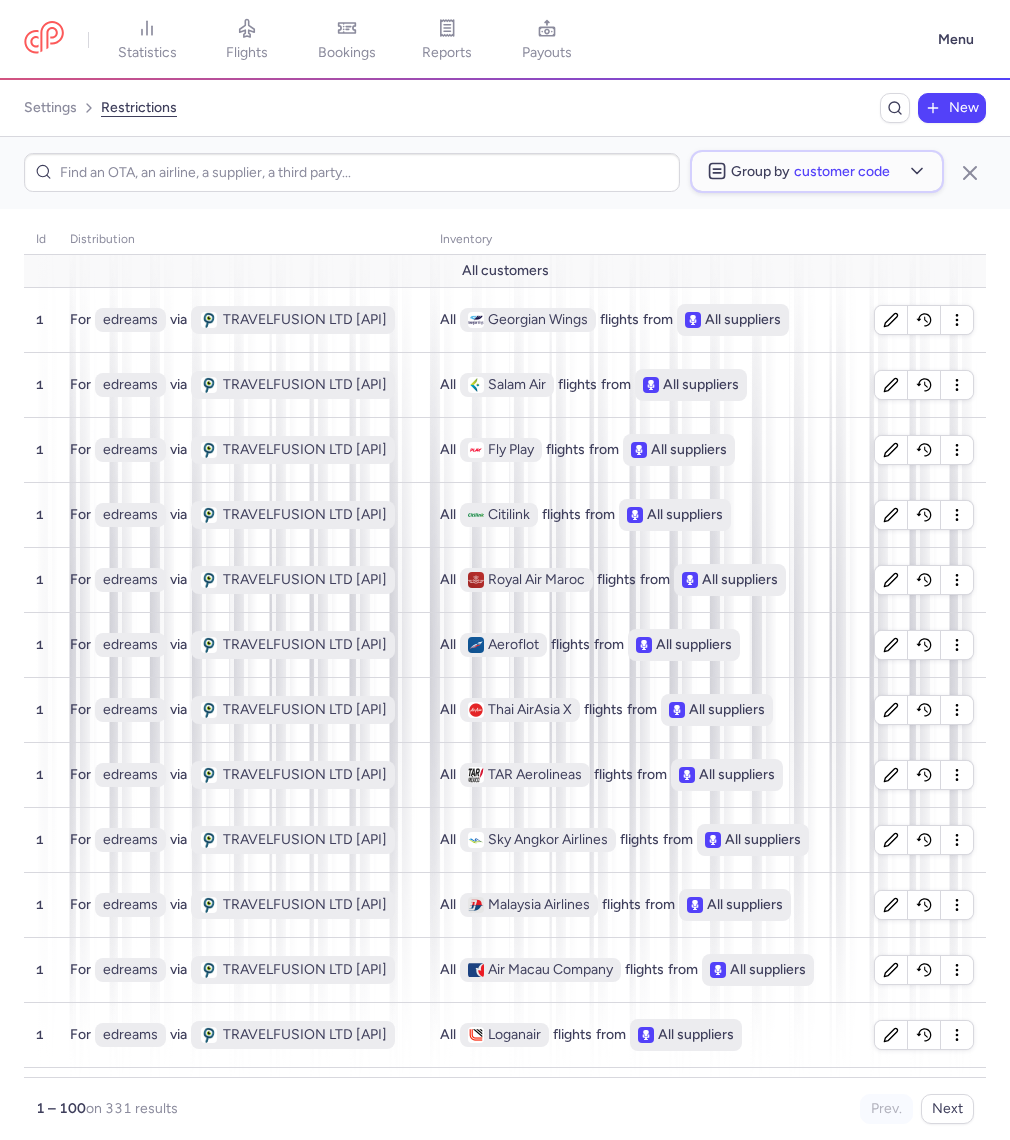 click on "Group by Customer code" 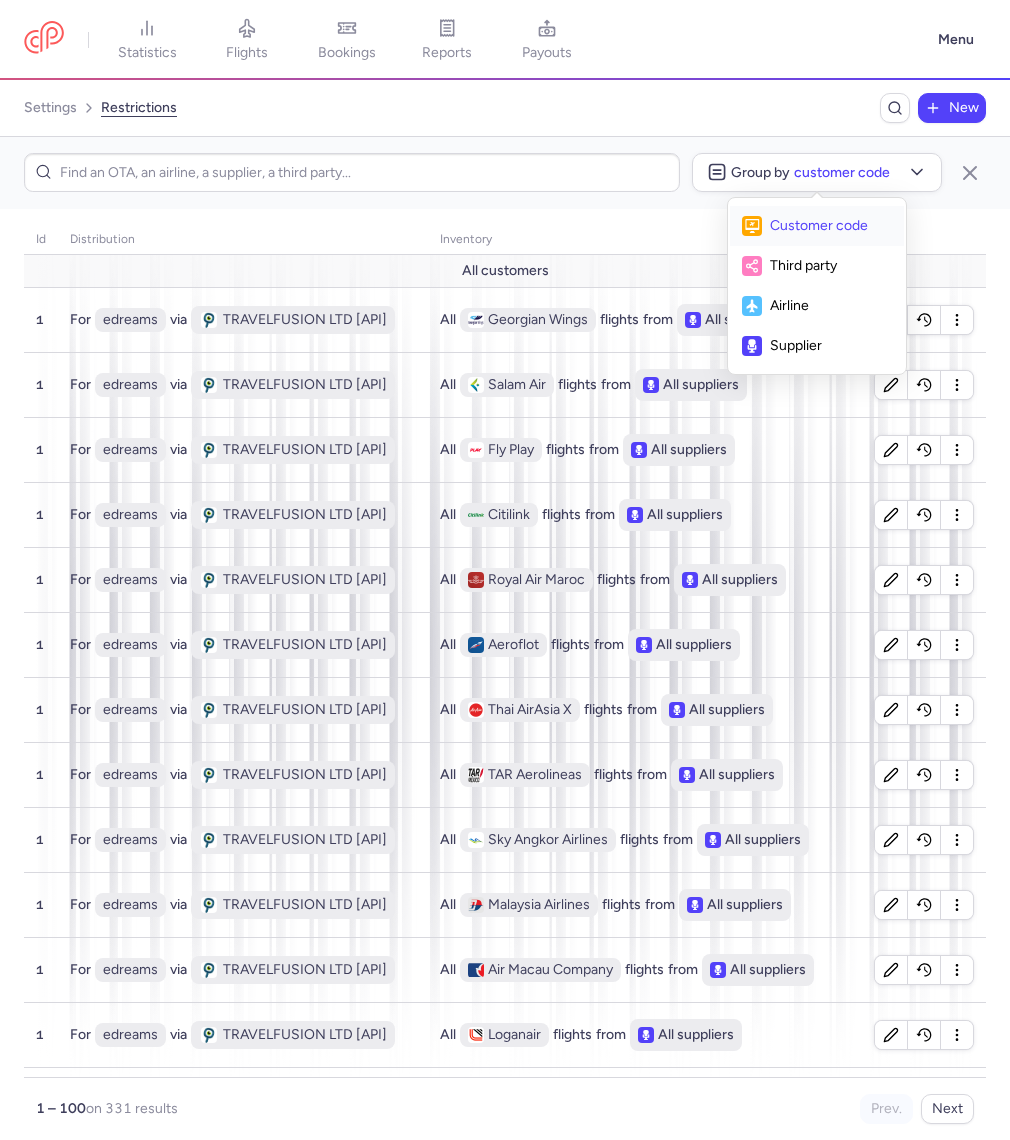 click on "Group by Customer code Customer code Third party Airline Supplier" 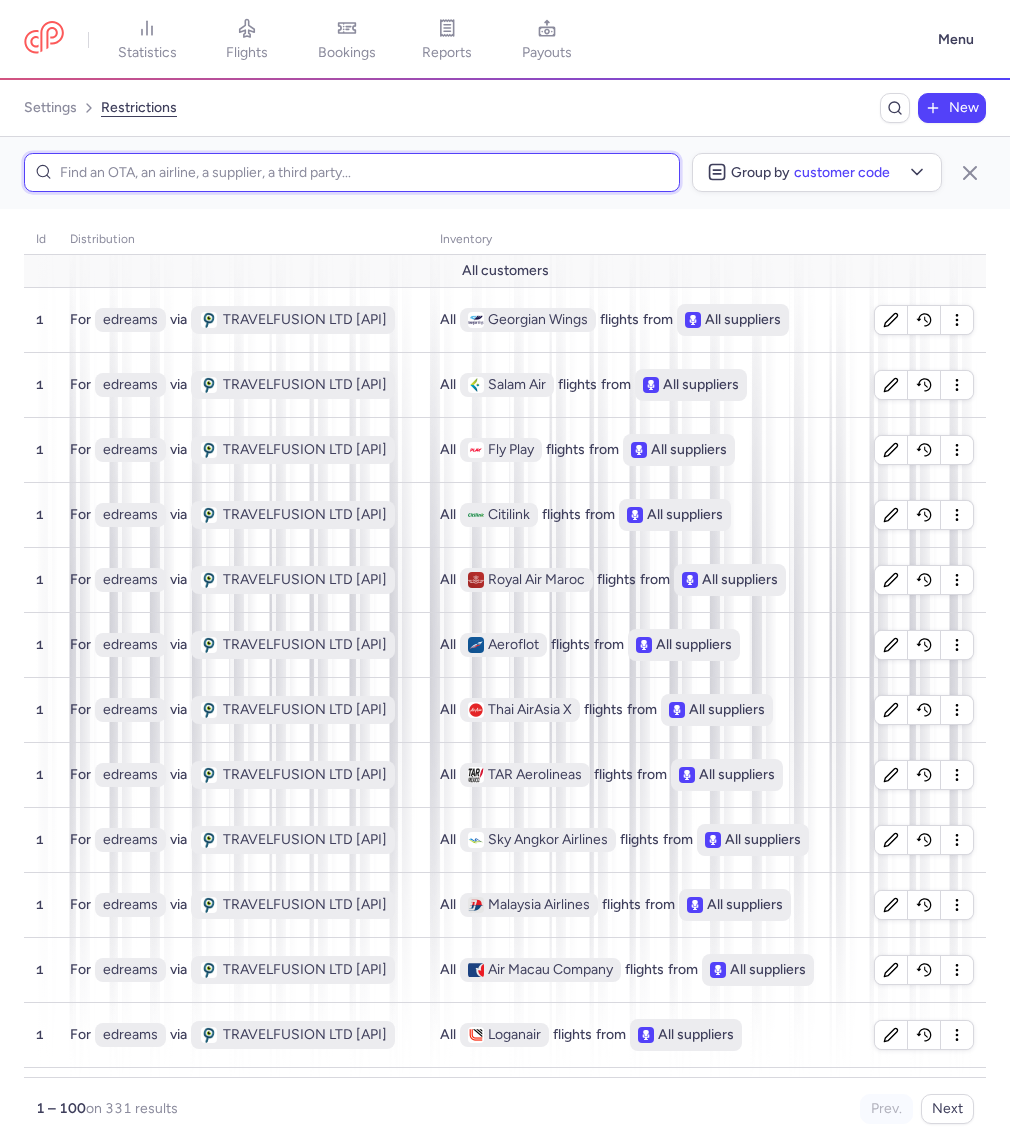 click at bounding box center [352, 172] 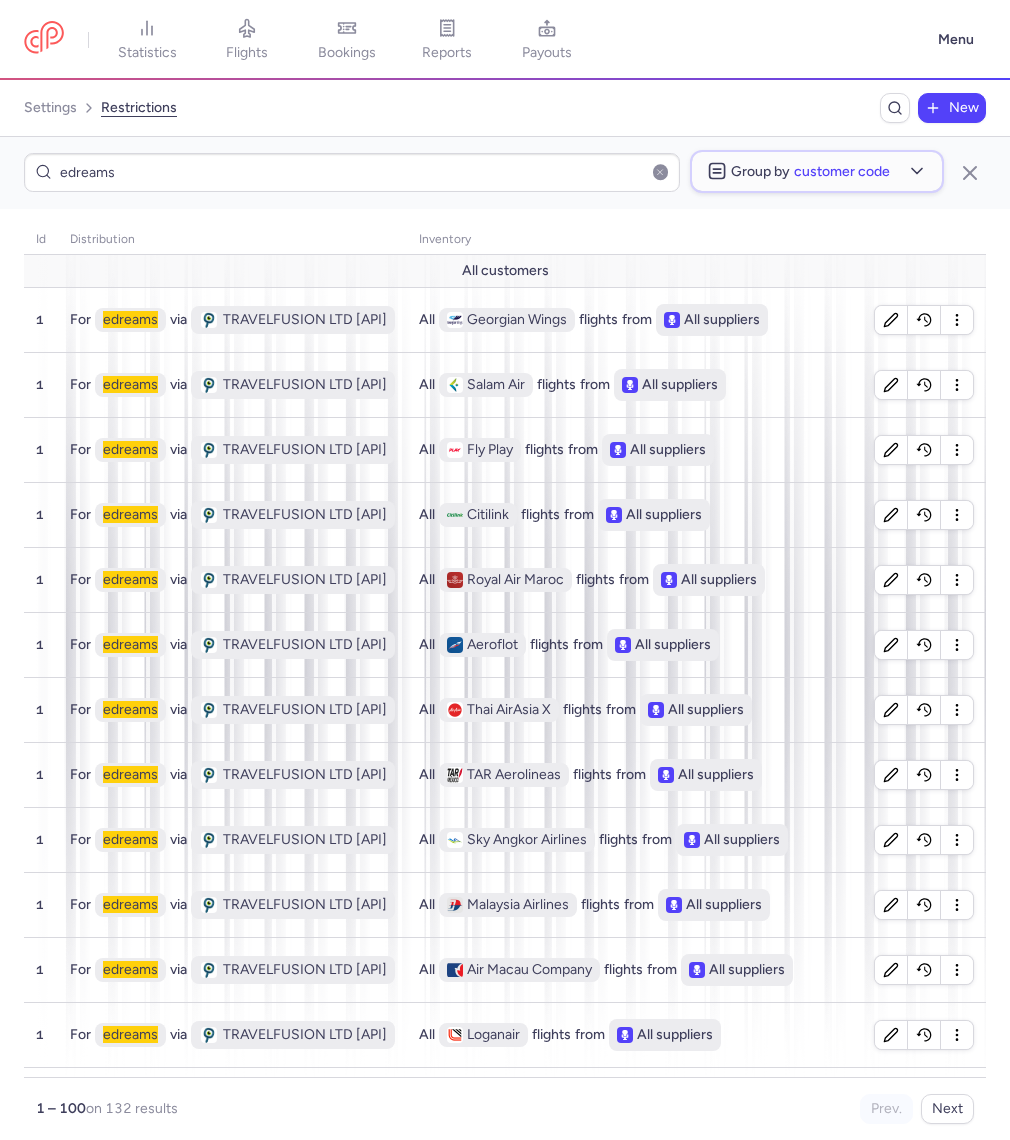 click on "Group by Customer code" 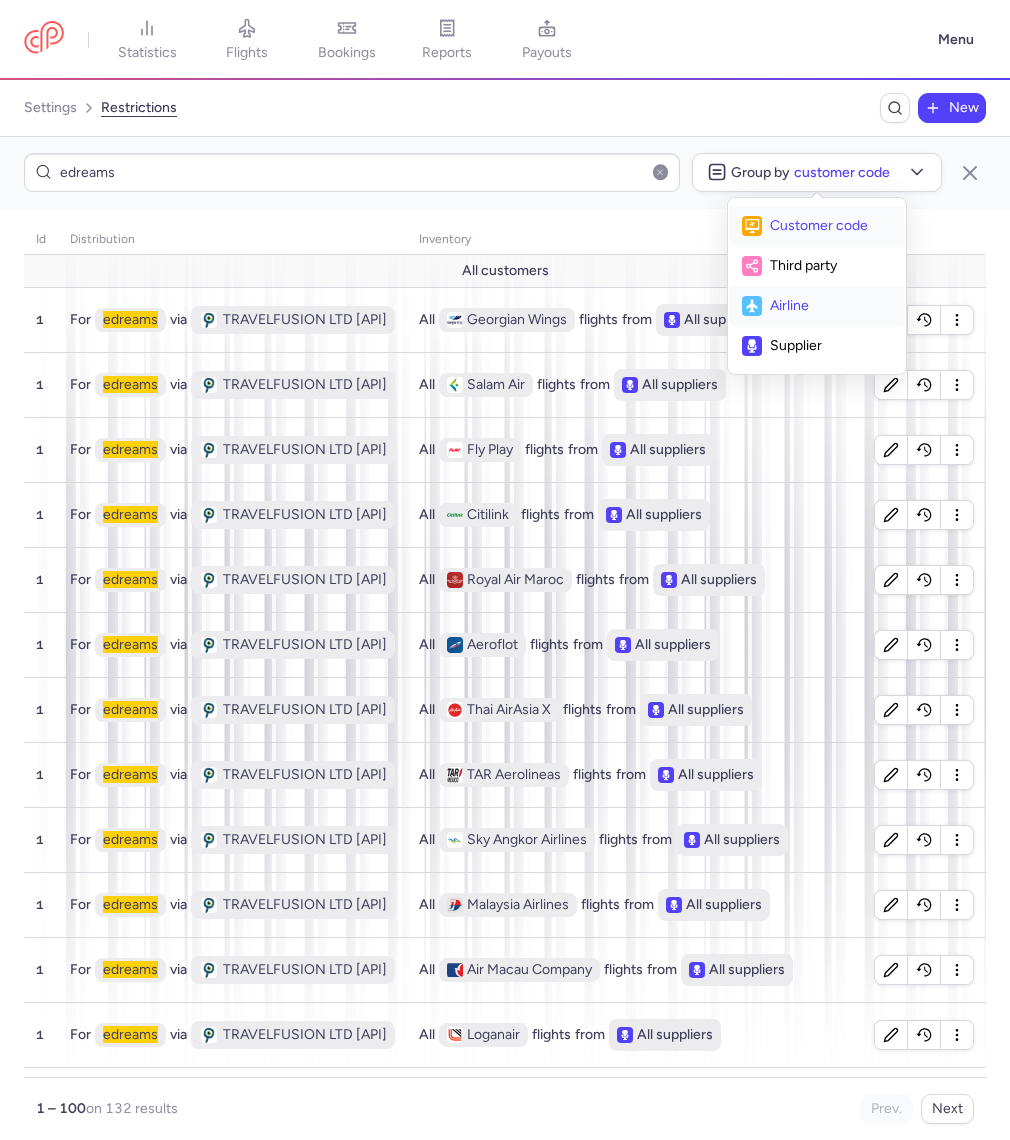 click on "Airline" at bounding box center [831, 306] 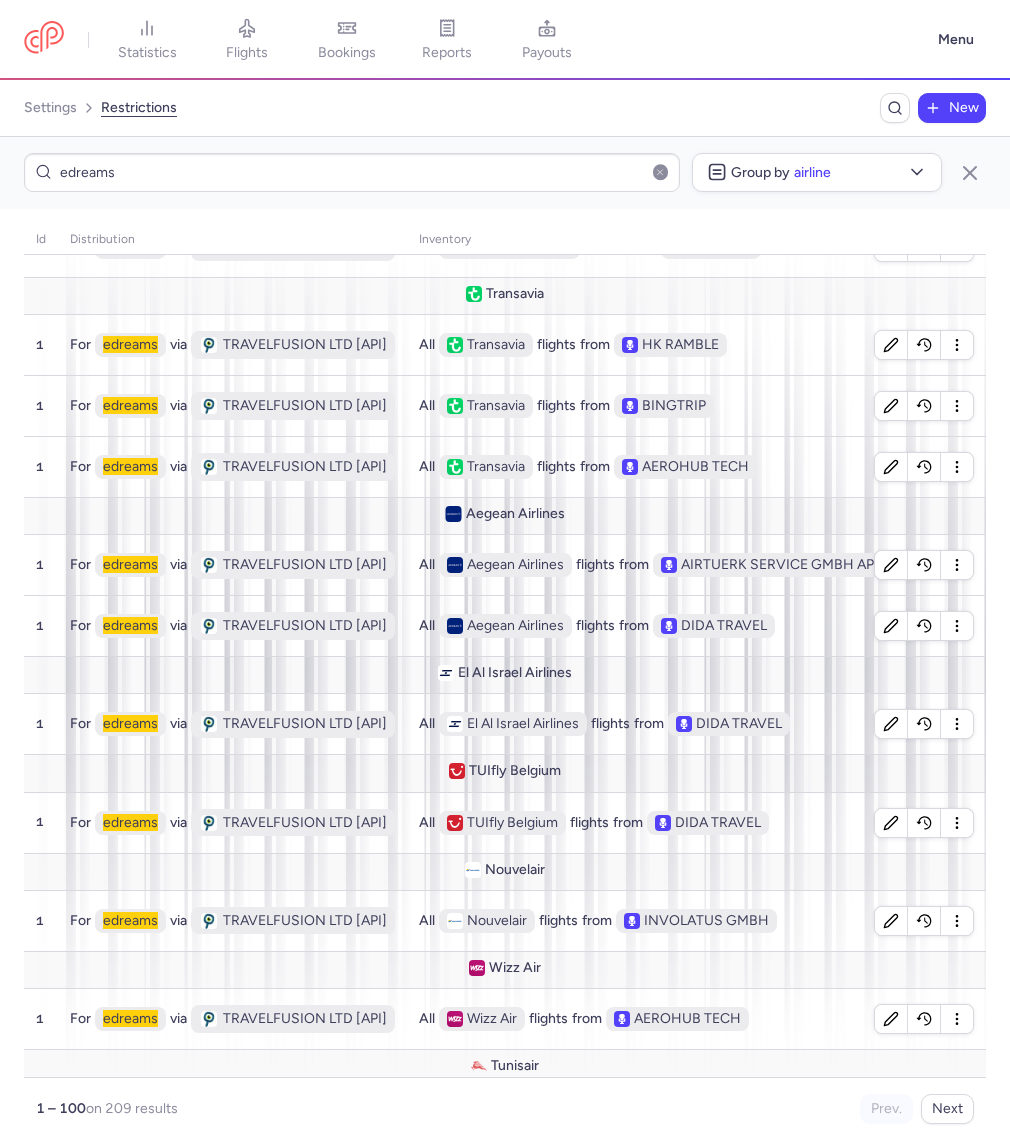 scroll, scrollTop: 0, scrollLeft: 0, axis: both 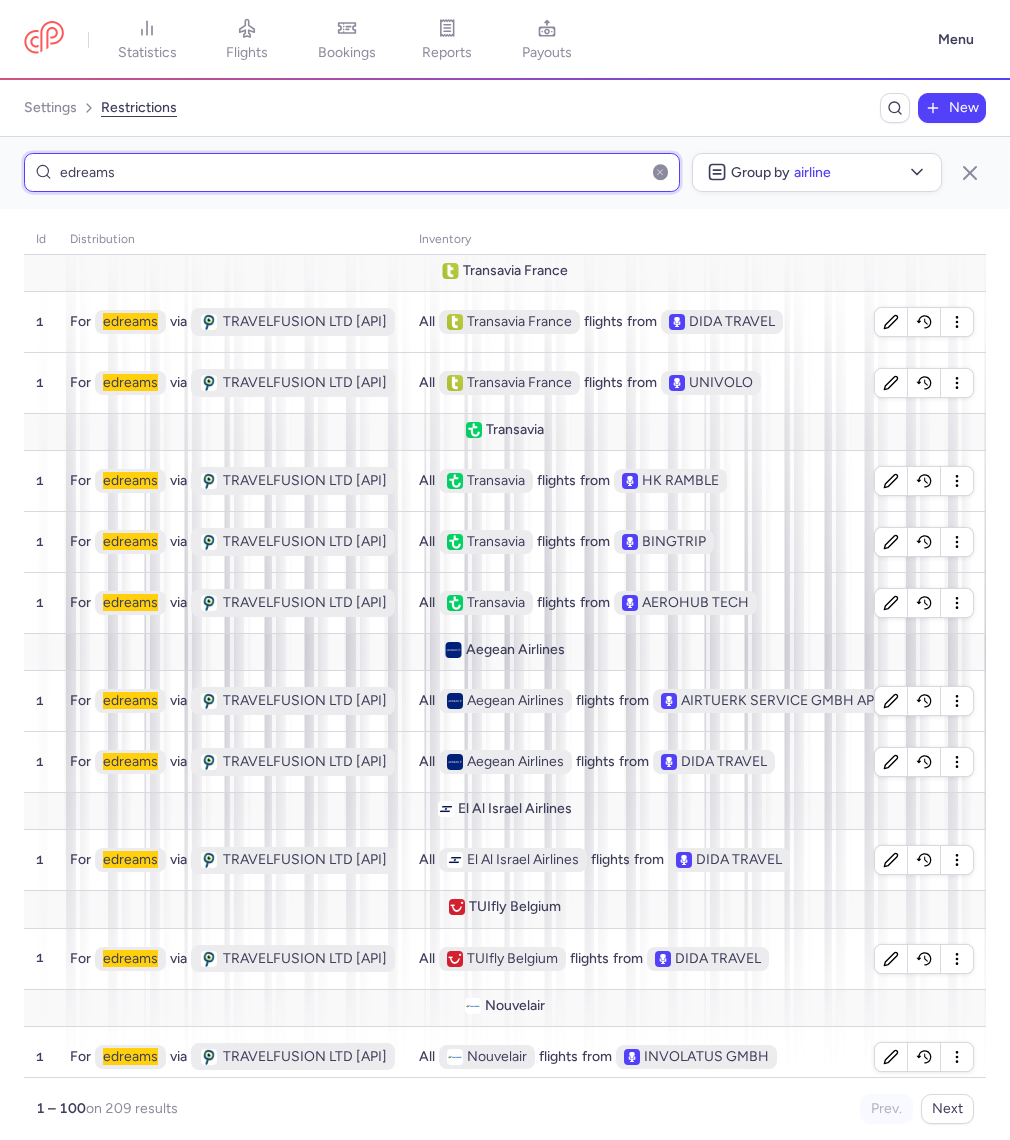 click on "edreams" at bounding box center [352, 172] 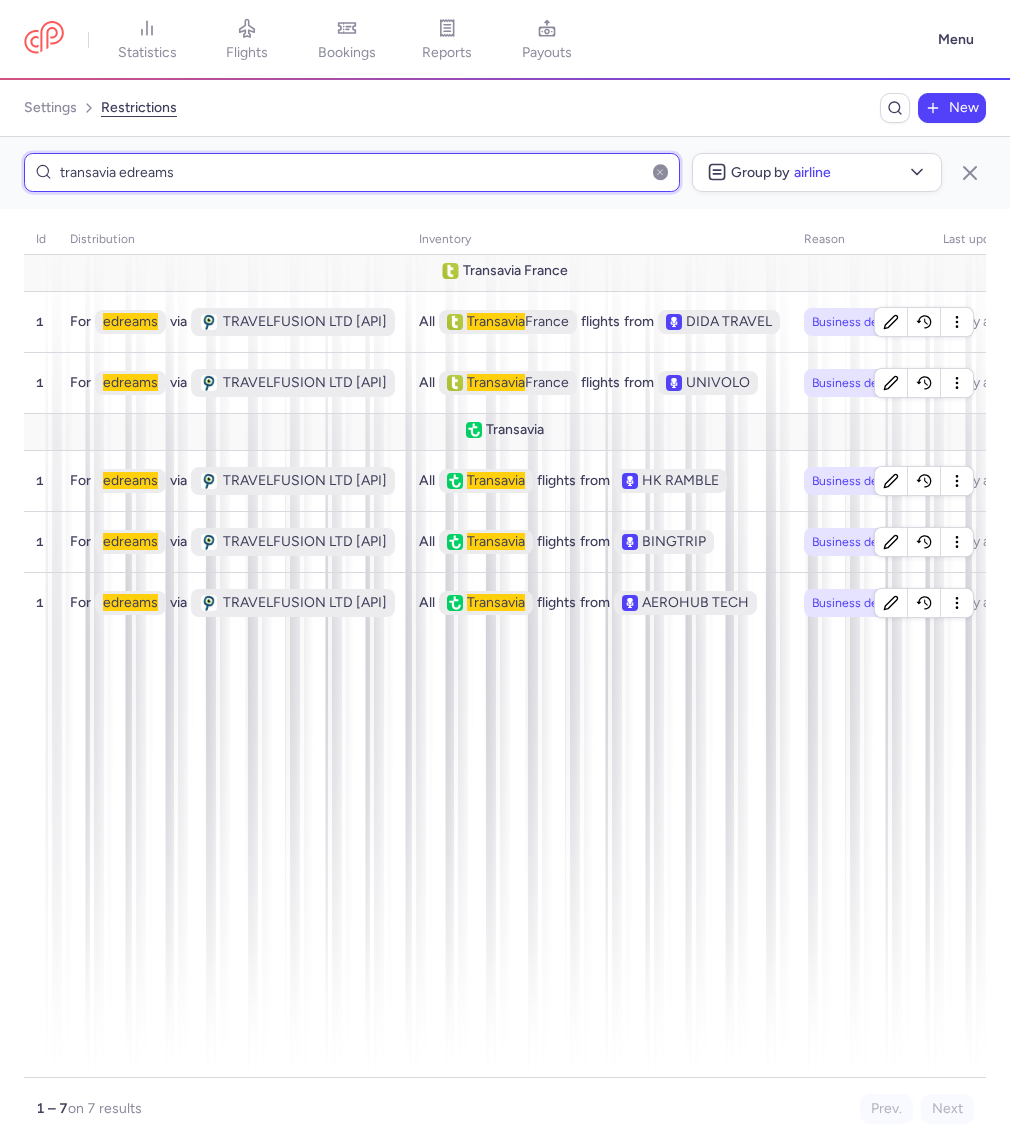 type on "transavia edreams" 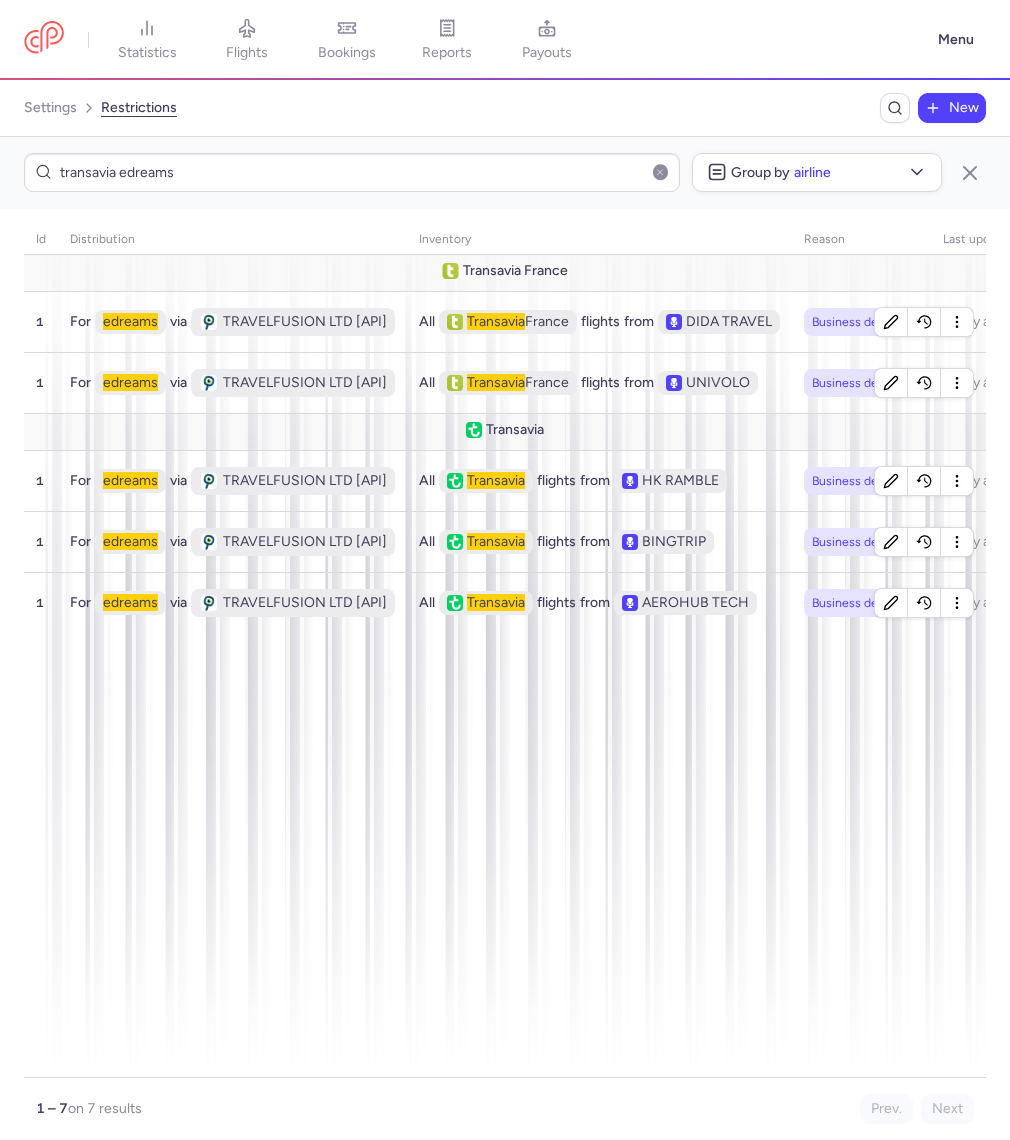 click on "Menu" at bounding box center [956, 40] 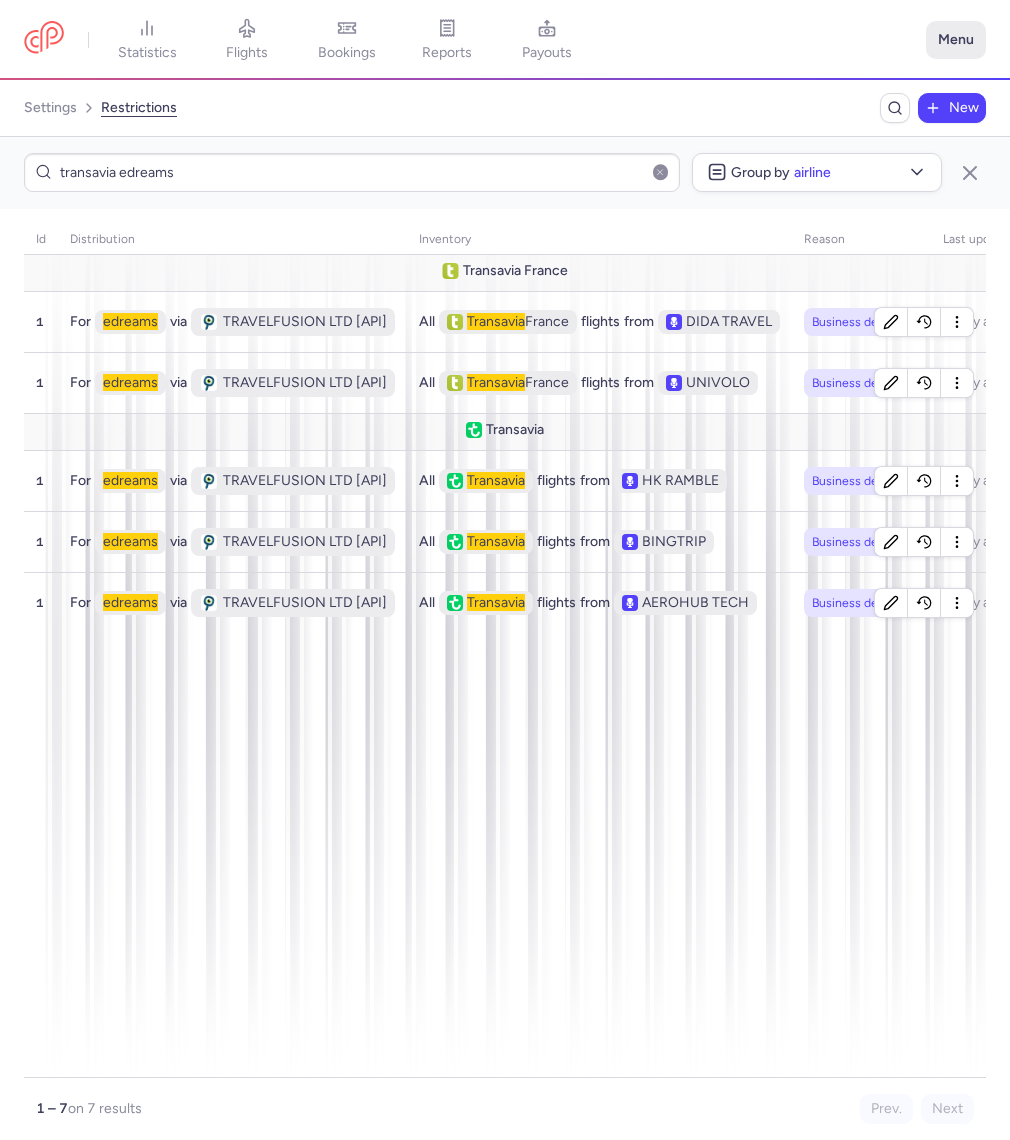 click on "Menu" at bounding box center [956, 40] 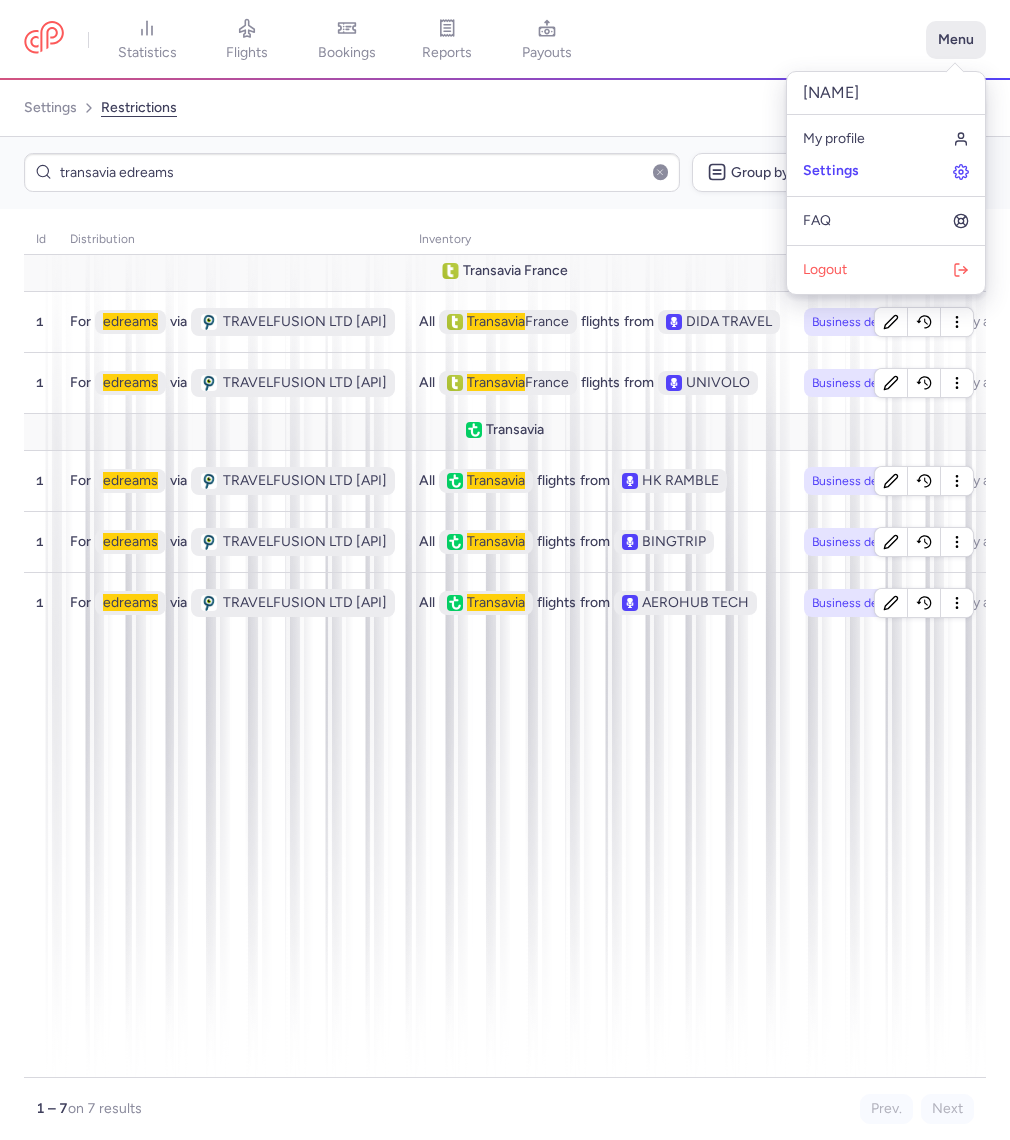 click on "Menu" at bounding box center (956, 40) 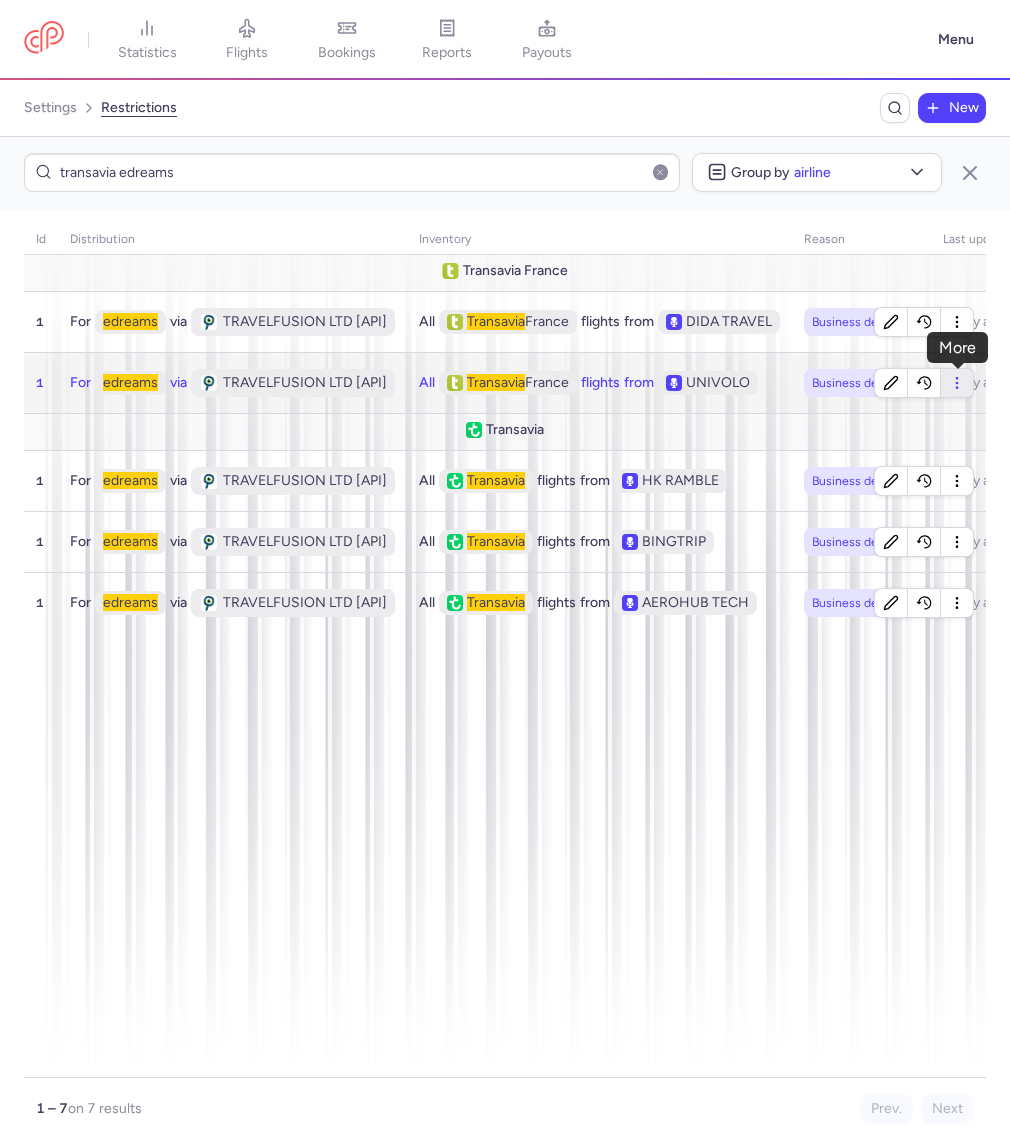 click 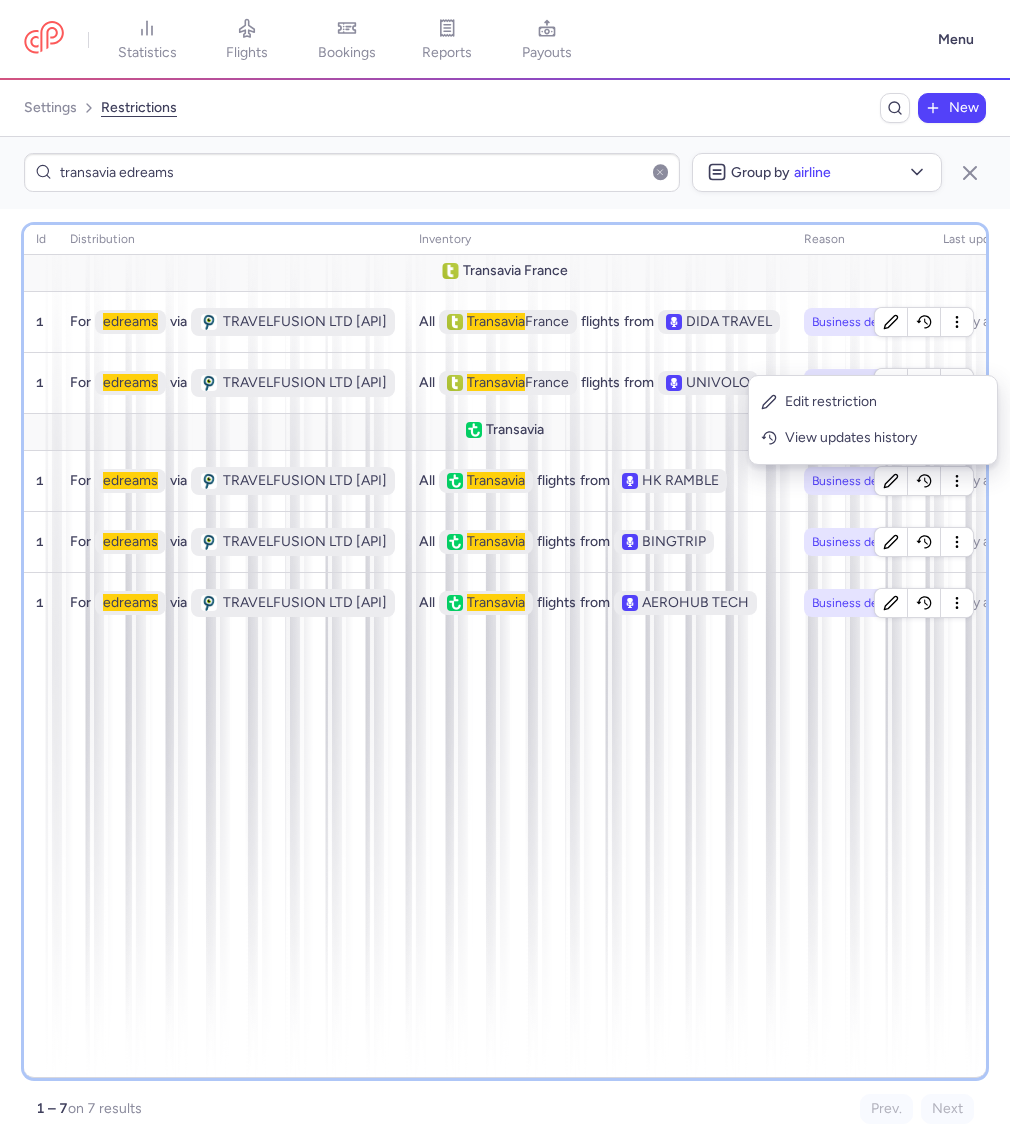 click on "Transavia France 1 For edreams via TRAVELFUSION LTD [API] All Transavia France flights from DIDA TRAVEL Business decision Today at 13:17 1 For edreams via TRAVELFUSION LTD [API] All Transavia France flights from UNIVOLO Business decision Today at 13:17 Transavia 1 For edreams via TRAVELFUSION LTD [API] All Transavia flights from HK RAMBLE Business decision Today at 13:17 1 For edreams via TRAVELFUSION LTD [API] All Transavia flights from BINGTRIP Business decision Today at 13:17 1 For edreams via TRAVELFUSION LTD [API] All Transavia flights from AEROHUB TECH Business decision Today at 13:17" at bounding box center (505, 651) 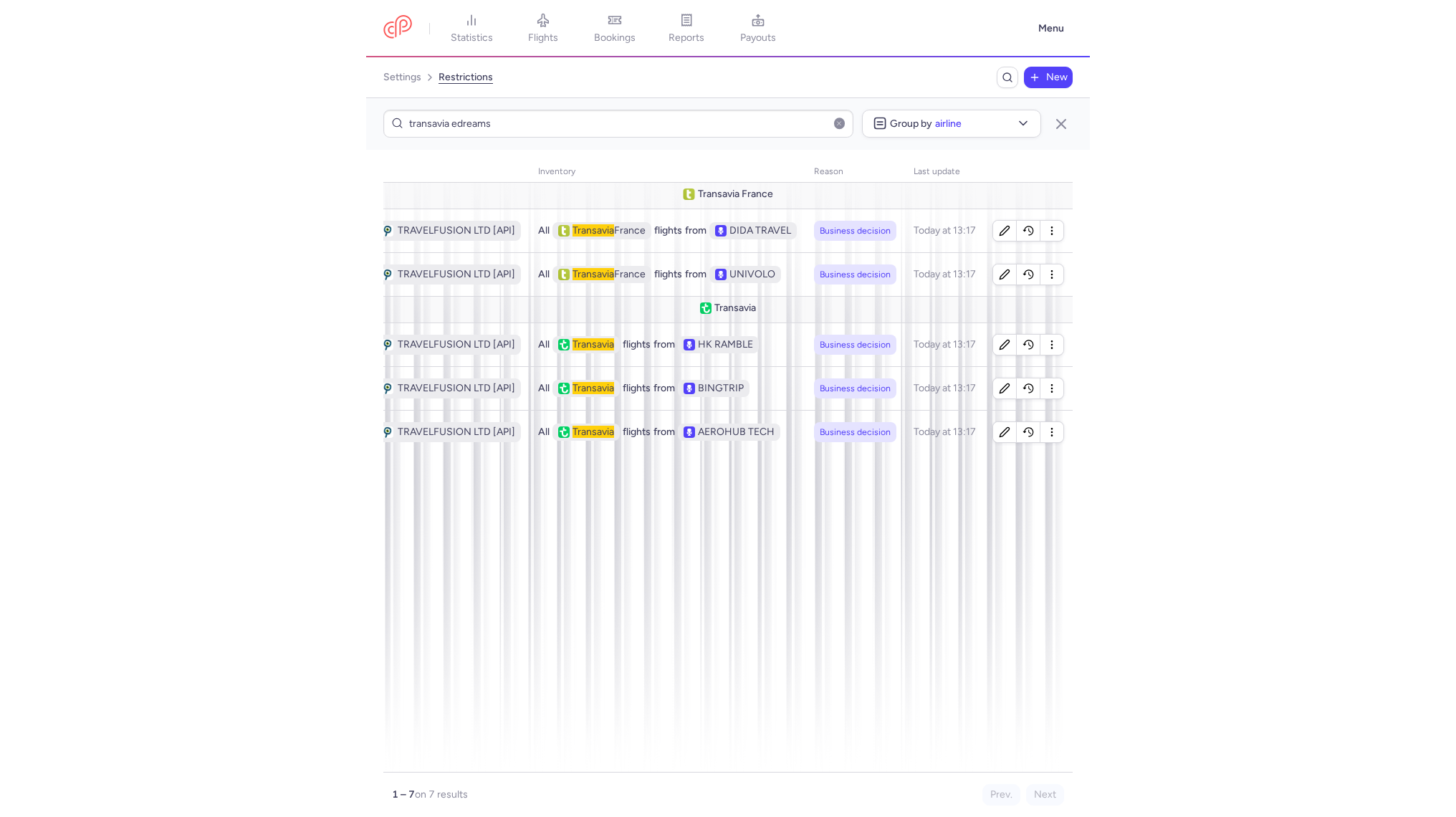 scroll, scrollTop: 0, scrollLeft: 0, axis: both 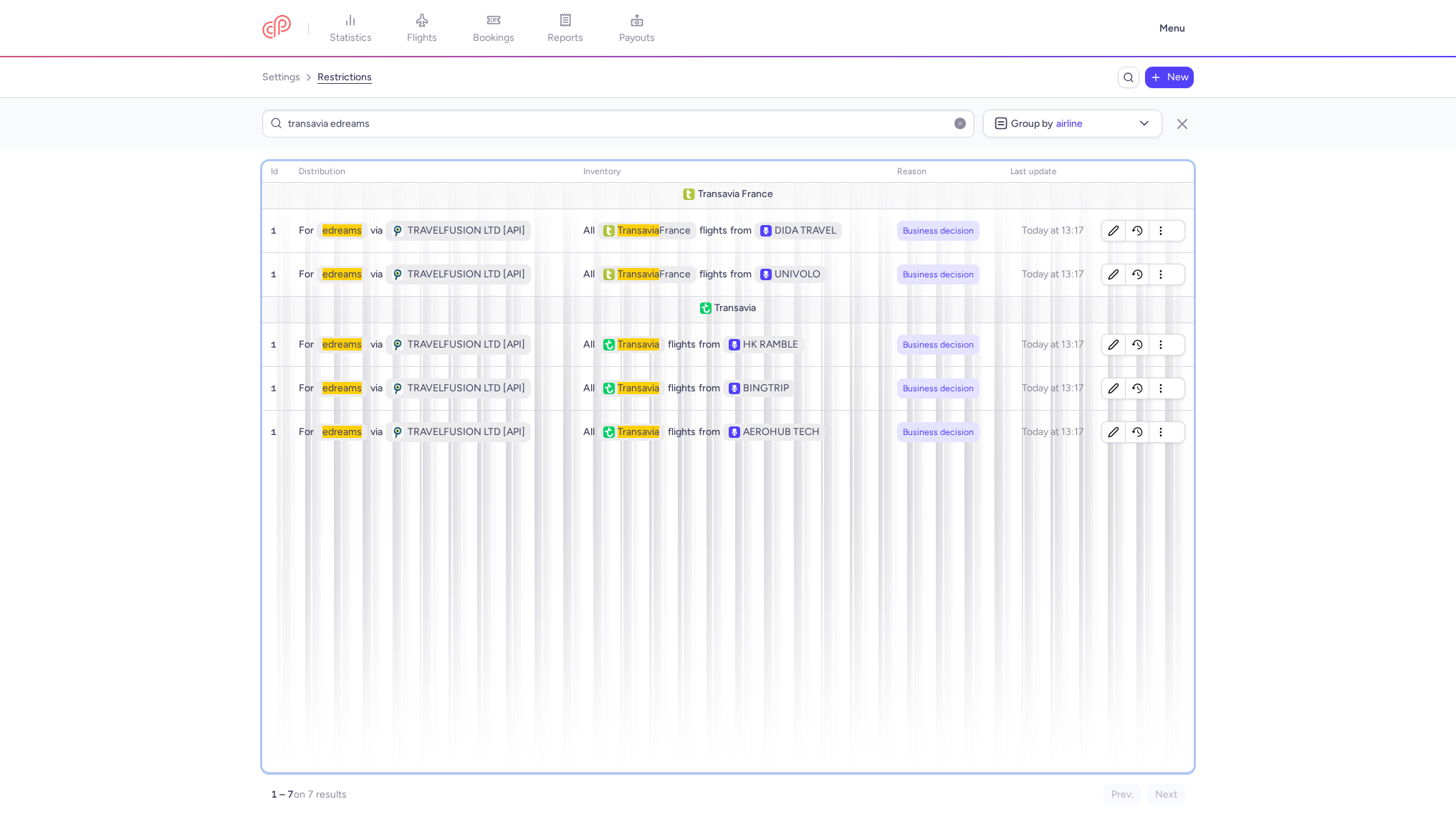 click on "Transavia France 1 For edreams via TRAVELFUSION LTD [API] All Transavia France flights from DIDA TRAVEL Business decision Today at 13:17 1 For edreams via TRAVELFUSION LTD [API] All Transavia France flights from UNIVOLO Business decision Today at 13:17 Transavia 1 For edreams via TRAVELFUSION LTD [API] All Transavia flights from HK RAMBLE Business decision Today at 13:17 1 For edreams via TRAVELFUSION LTD [API] All Transavia flights from BINGTRIP Business decision Today at 13:17 1 For edreams via TRAVELFUSION LTD [API] All Transavia flights from AEROHUB TECH Business decision Today at 13:17" at bounding box center (728, 467) 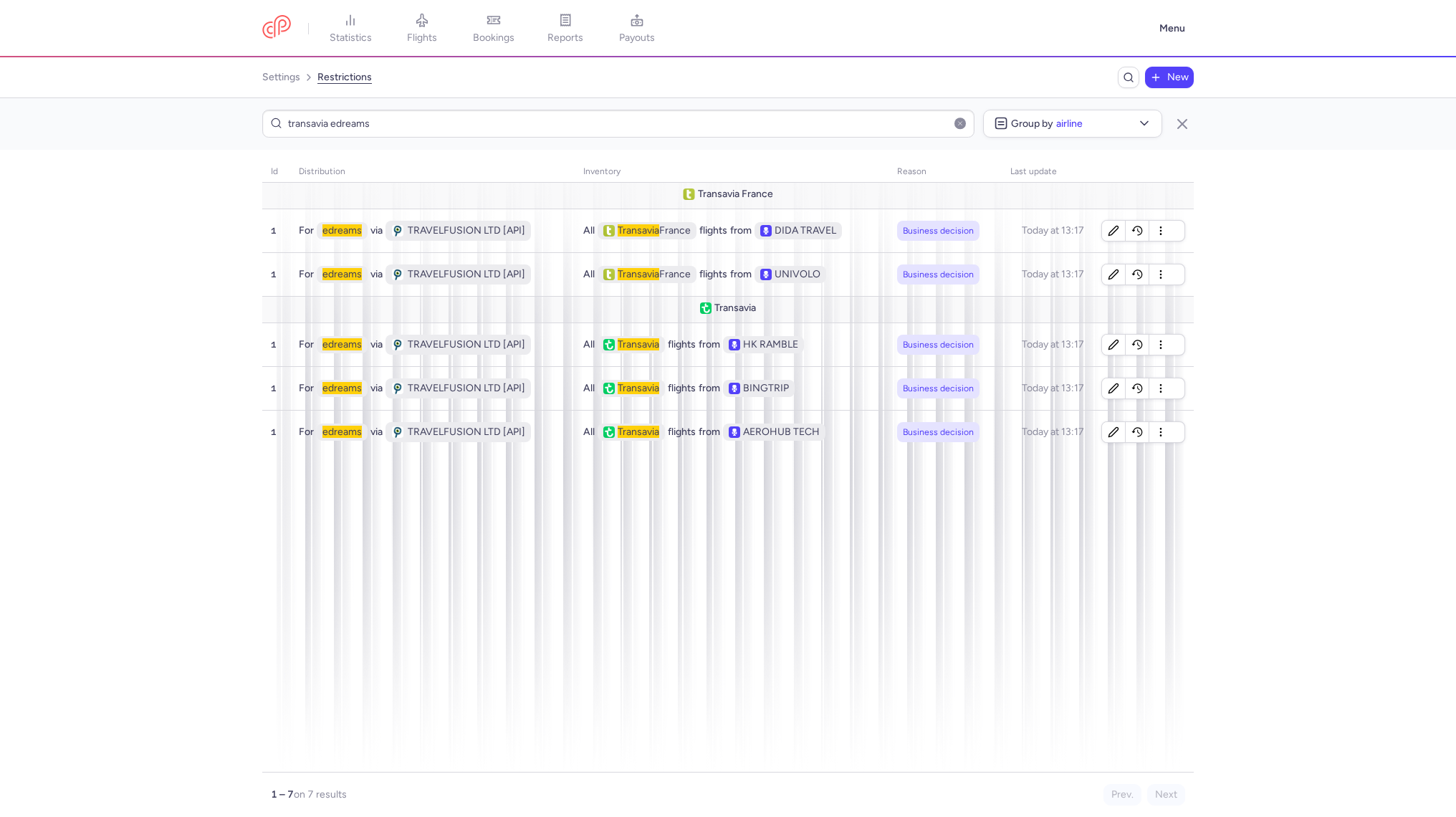 click on "Transavia France 1 For edreams via TRAVELFUSION LTD [API] All Transavia France flights from DIDA TRAVEL Business decision Today at 13:17 1 For edreams via TRAVELFUSION LTD [API] All Transavia France flights from UNIVOLO Business decision Today at 13:17 Transavia 1 For edreams via TRAVELFUSION LTD [API] All Transavia flights from HK RAMBLE Business decision Today at 13:17 1 For edreams via TRAVELFUSION LTD [API] All Transavia flights from BINGTRIP Business decision Today at 13:17 1 For edreams via TRAVELFUSION LTD [API] All Transavia flights from AEROHUB TECH Business decision Today at 13:17 1 – 7 on 7 results Prev. Next Edit restriction View updates history" at bounding box center (728, 483) 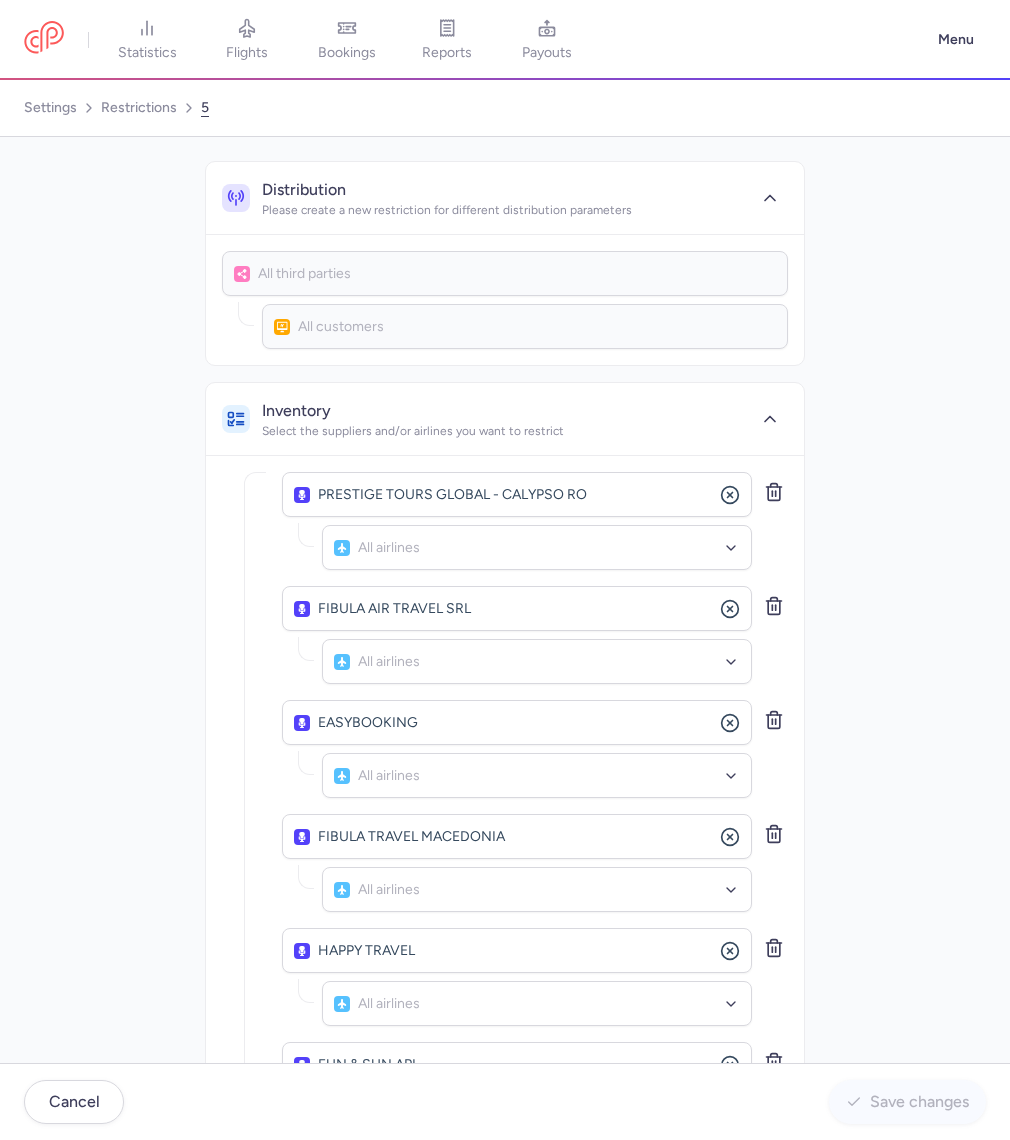 scroll, scrollTop: 0, scrollLeft: 0, axis: both 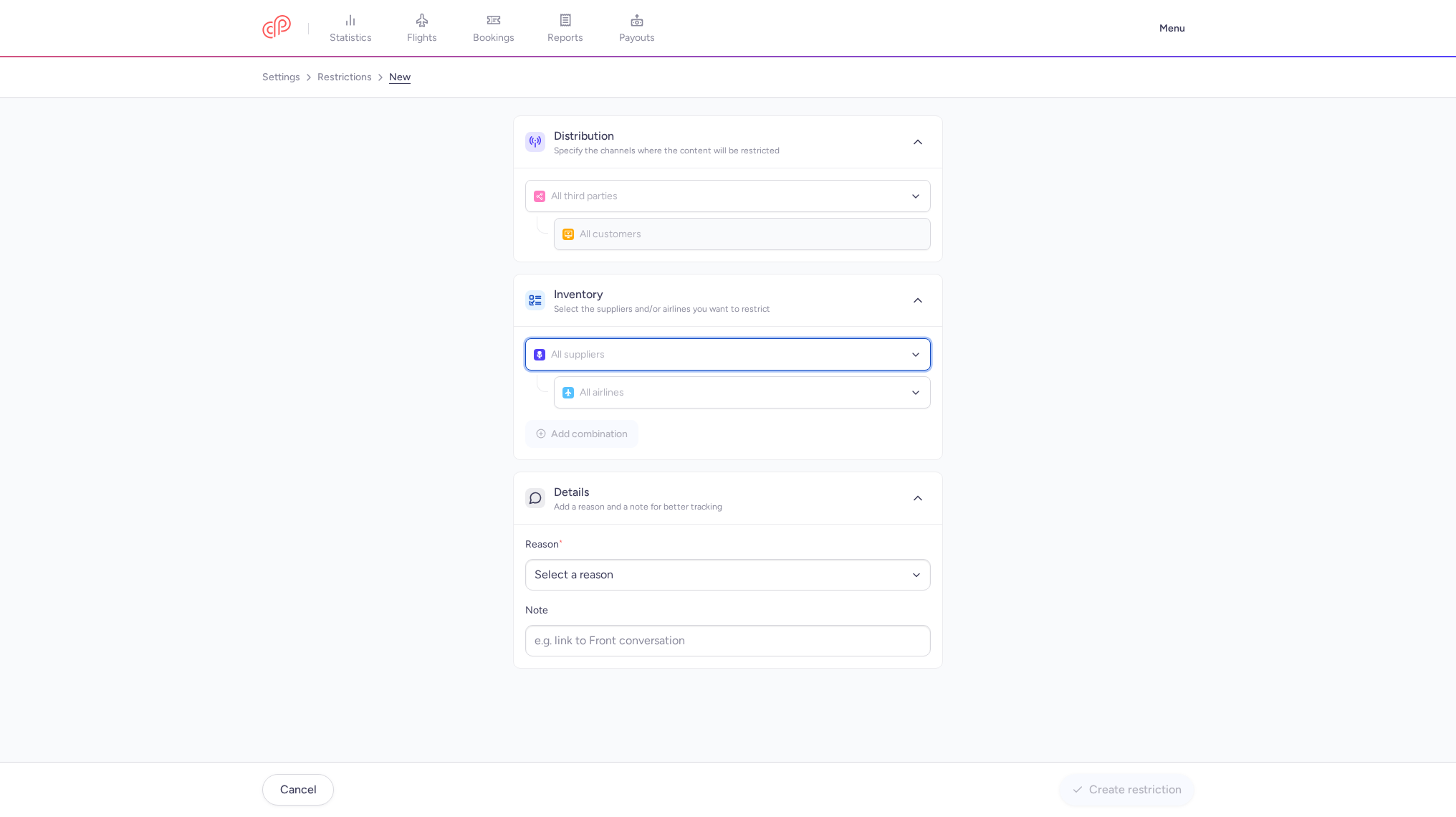 click at bounding box center (916, 355) 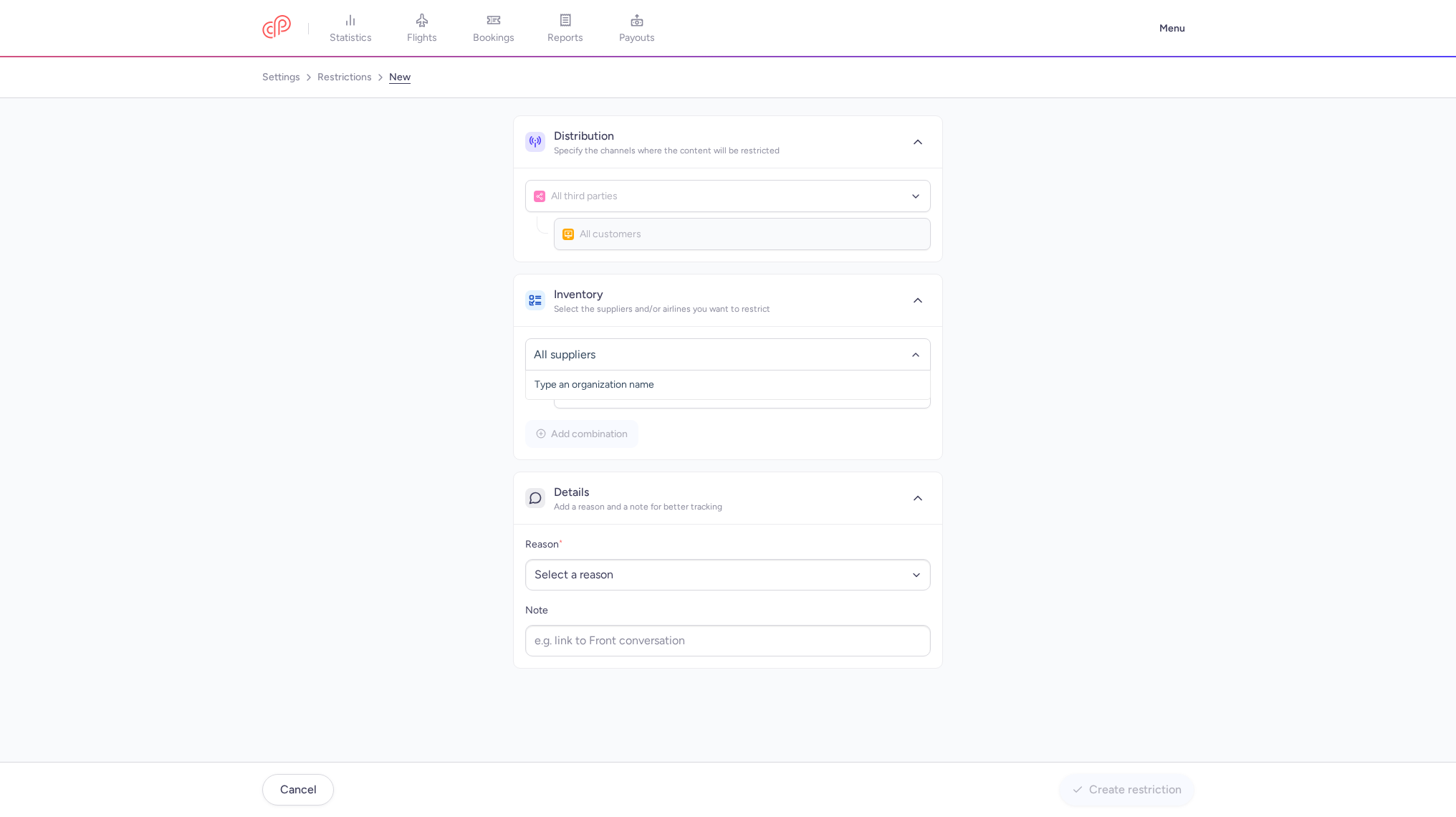 click on "Distribution Specify the channels where the content will be restricted All third parties No elements found. Consider changing the search query. Type an organization name All customers No elements found. Consider changing the search query. Type customer name... Inventory Select the suppliers and/or airlines you want to restrict No elements found. Consider changing the search query. Type an organization name All airlines No elements found. Consider changing the search query. Type airline IATA code, name...  Add combination  Details Add a reason and a note for better tracking Reason  * Select a reason Business decision Technical issue Contractual obligation Regulatory compliance Temporary suspension Other Note" at bounding box center [728, 392] 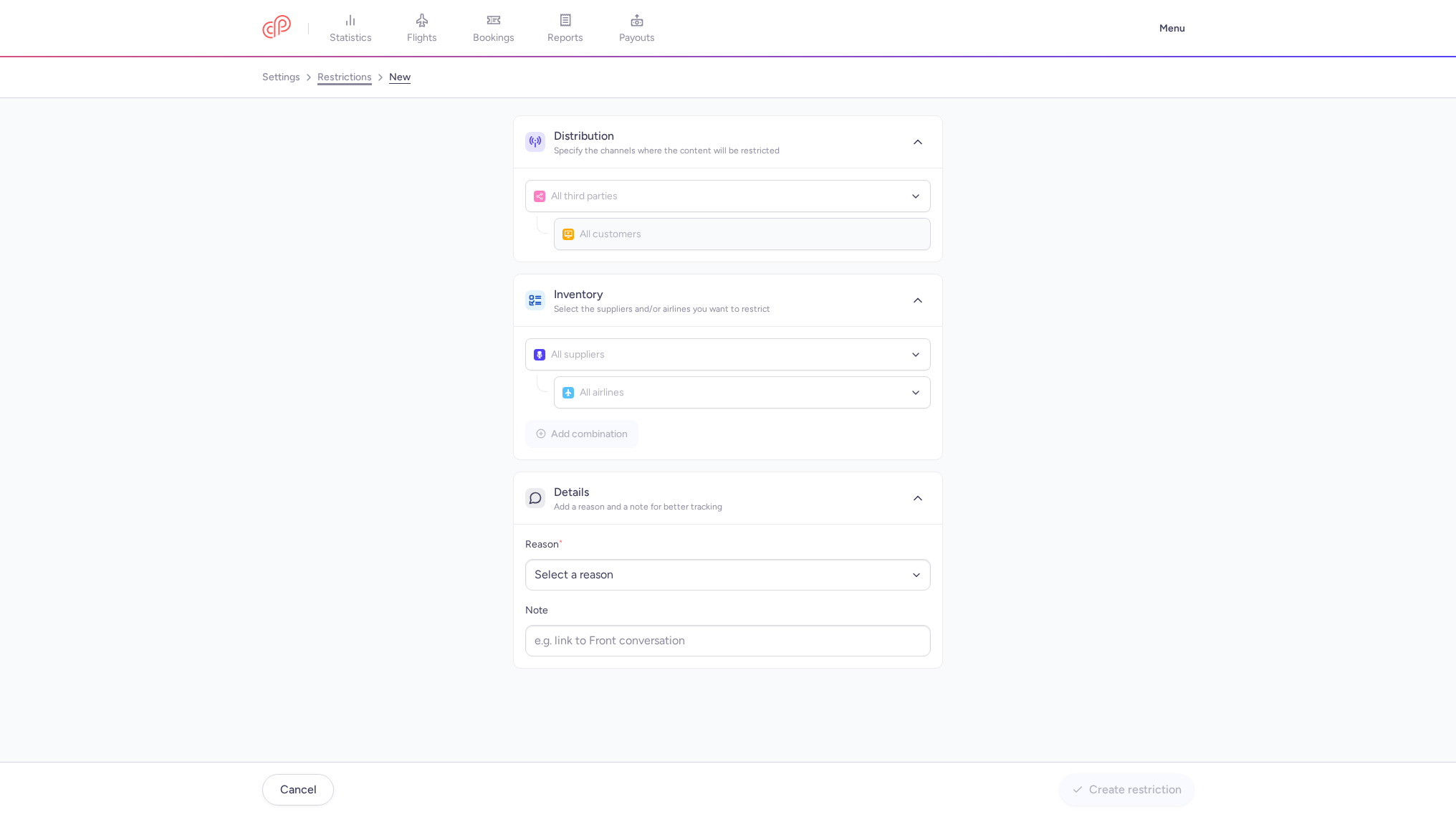 click on "restrictions" at bounding box center (345, 77) 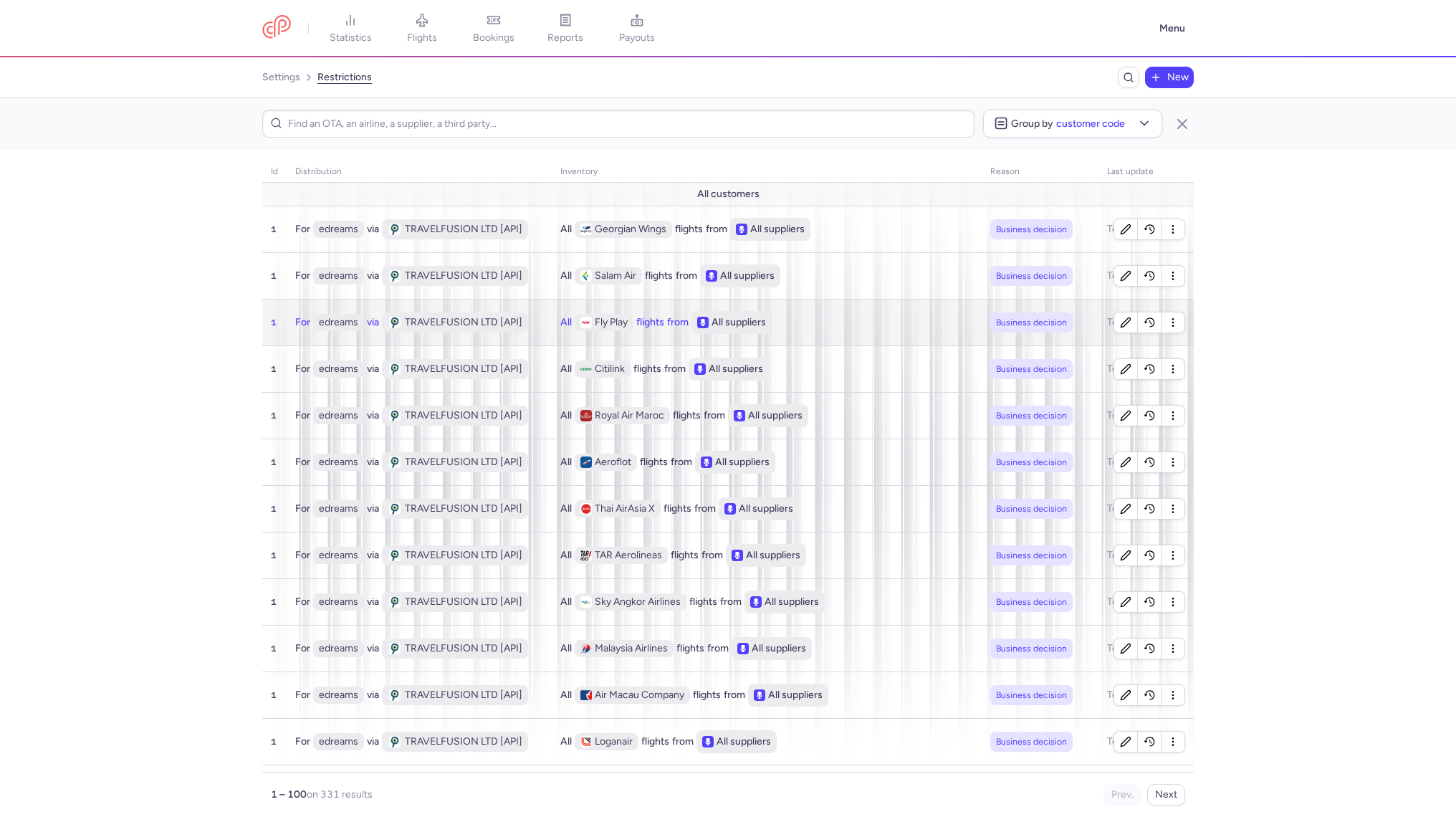 click on "All Fly Play flights from All suppliers" 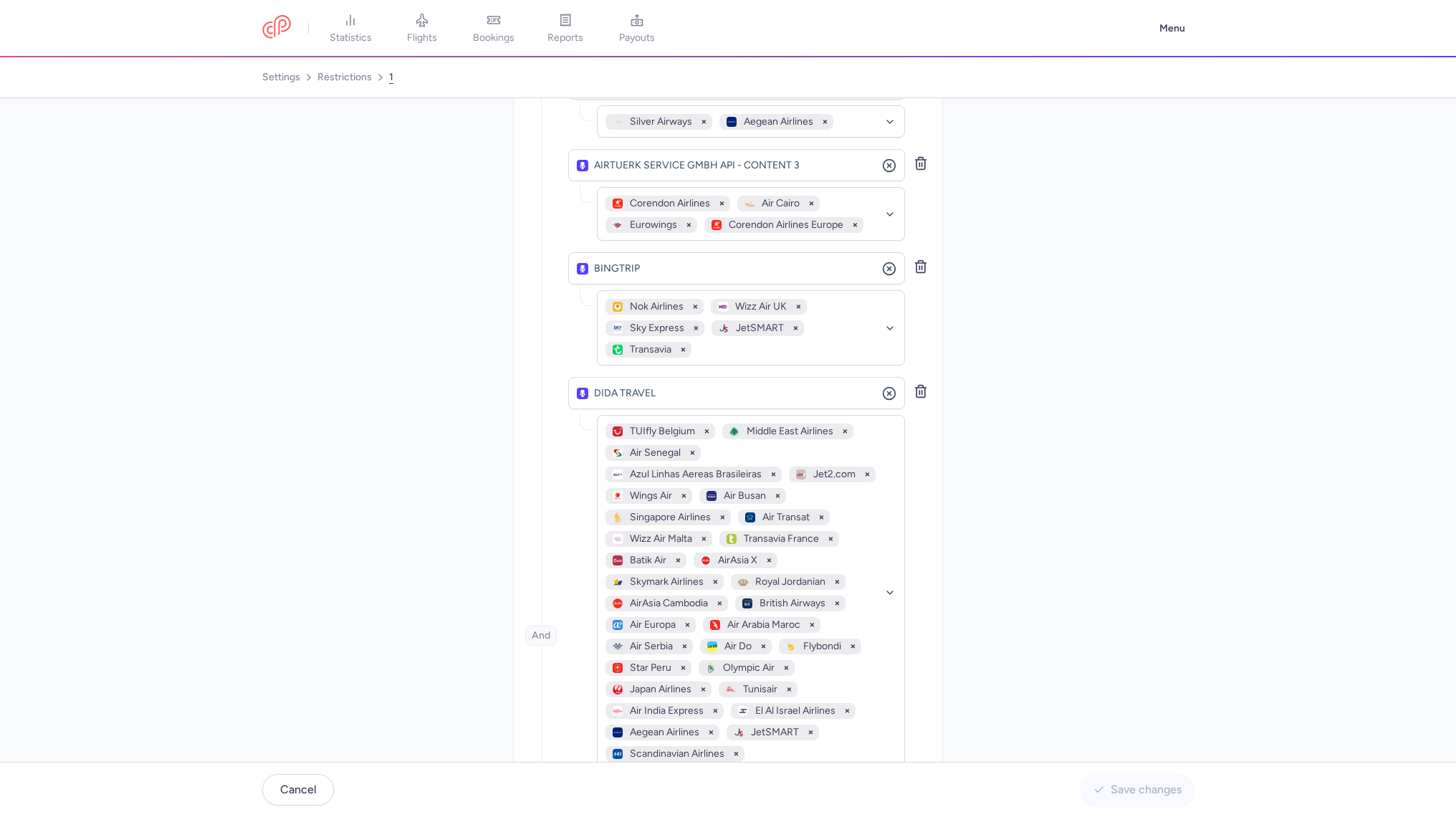 scroll, scrollTop: 0, scrollLeft: 0, axis: both 